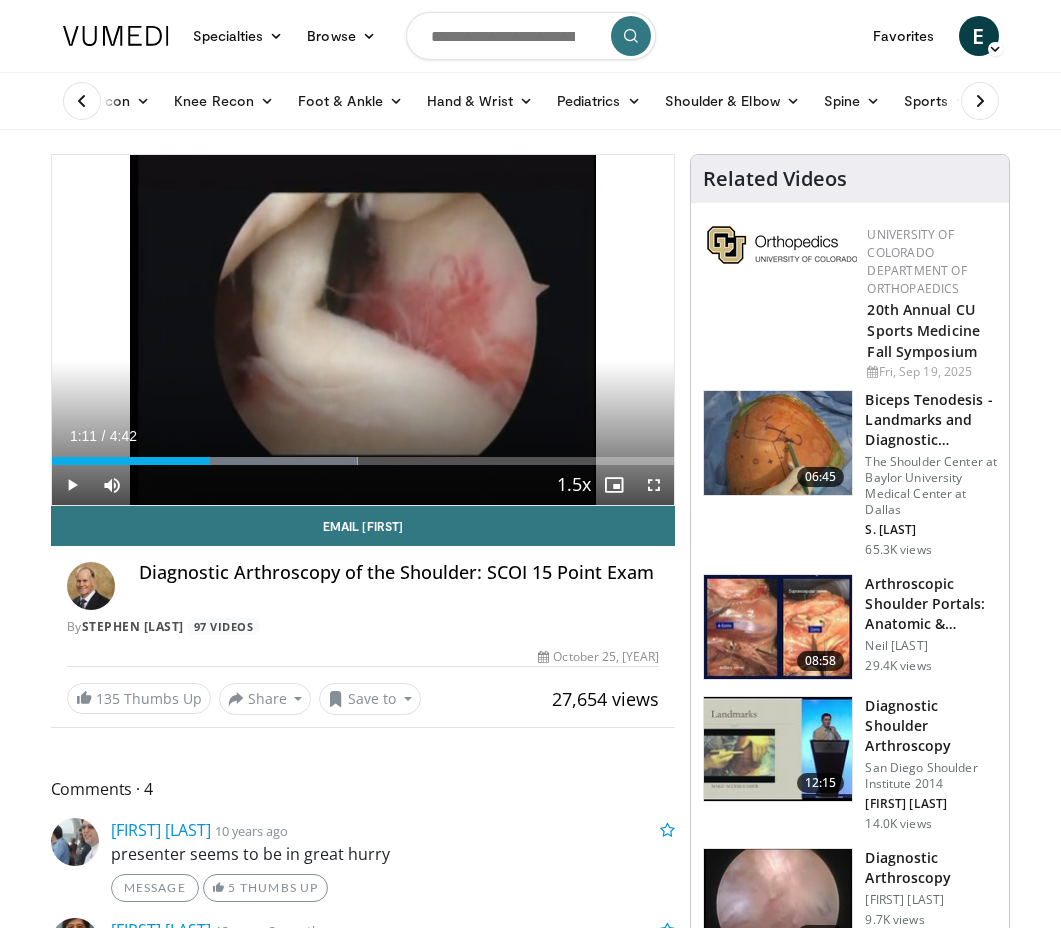 scroll, scrollTop: 0, scrollLeft: 0, axis: both 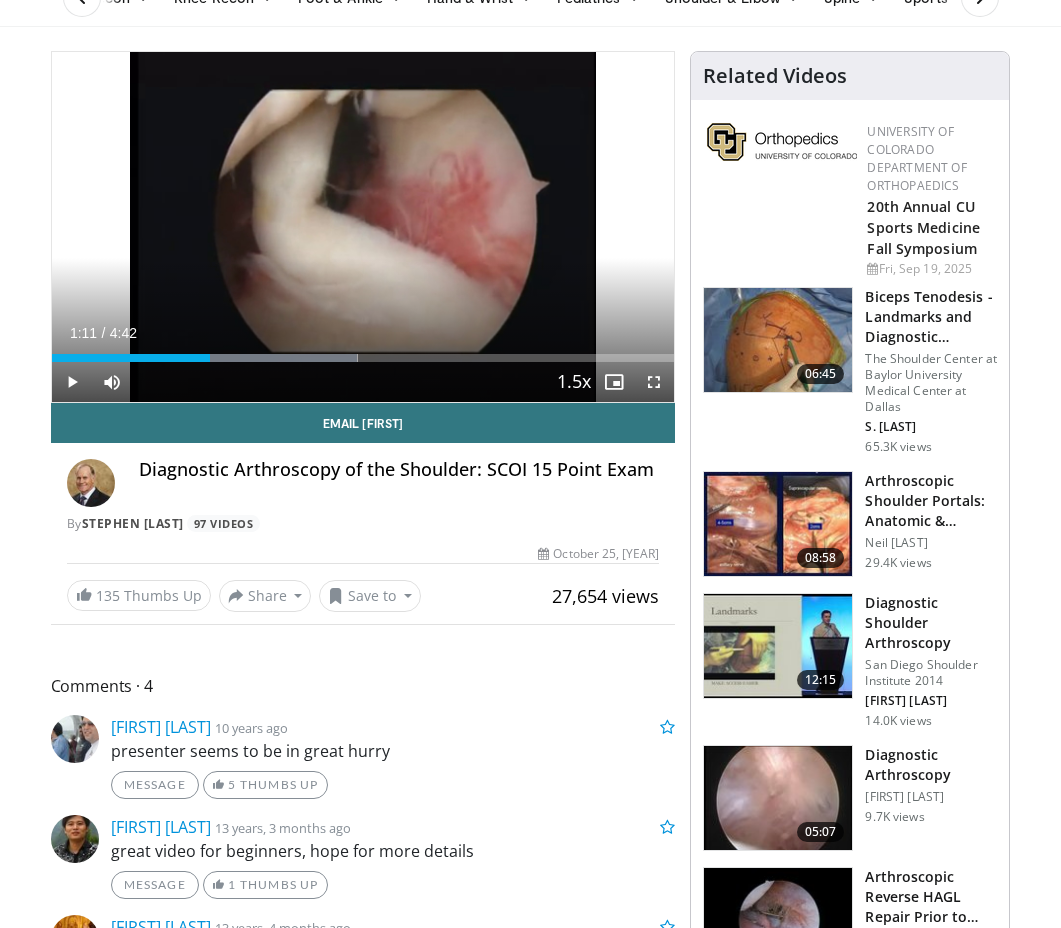 click at bounding box center [778, 524] 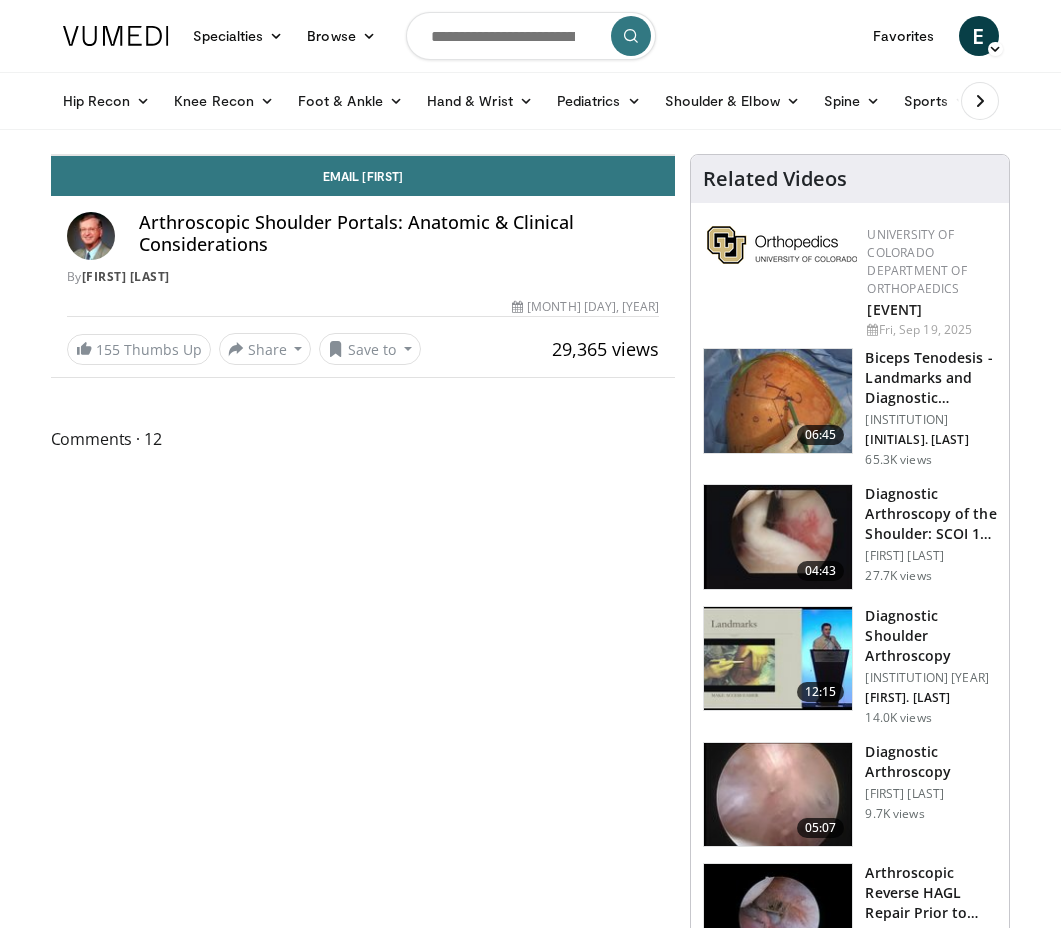 scroll, scrollTop: 0, scrollLeft: 0, axis: both 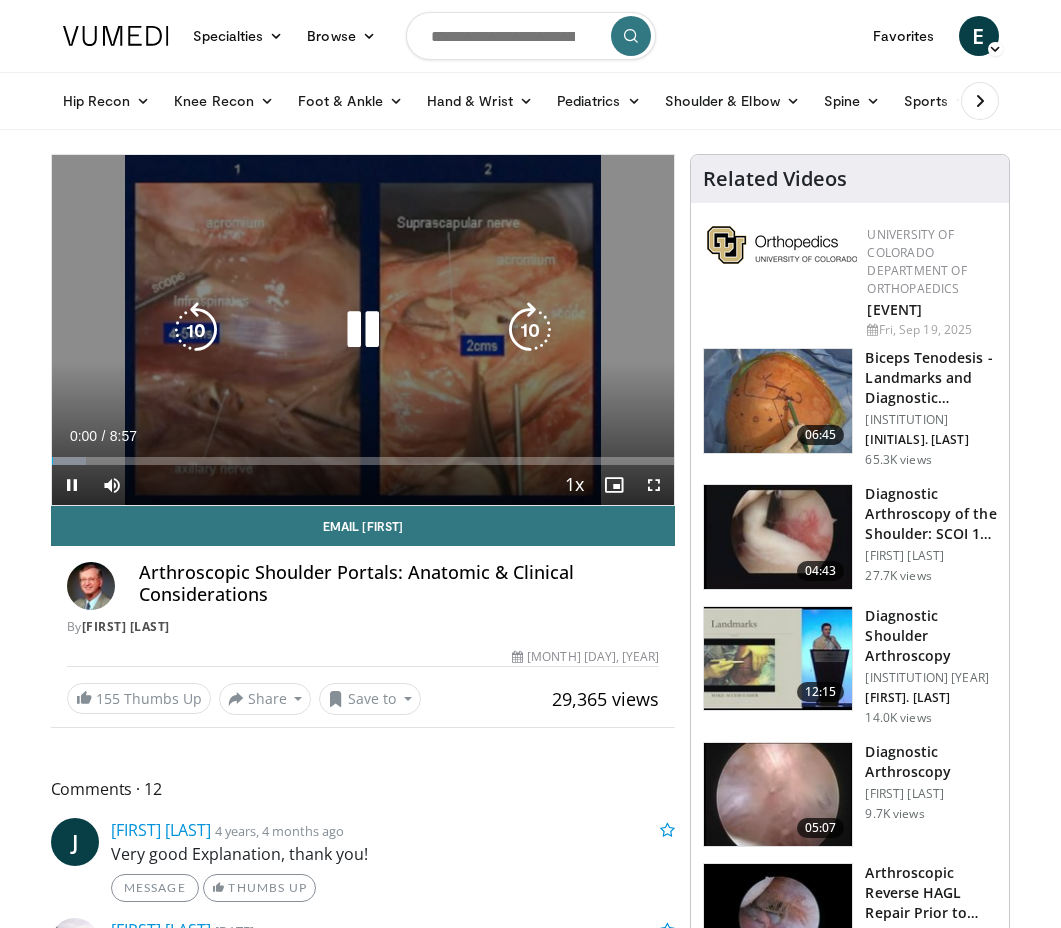 click at bounding box center (363, 330) 